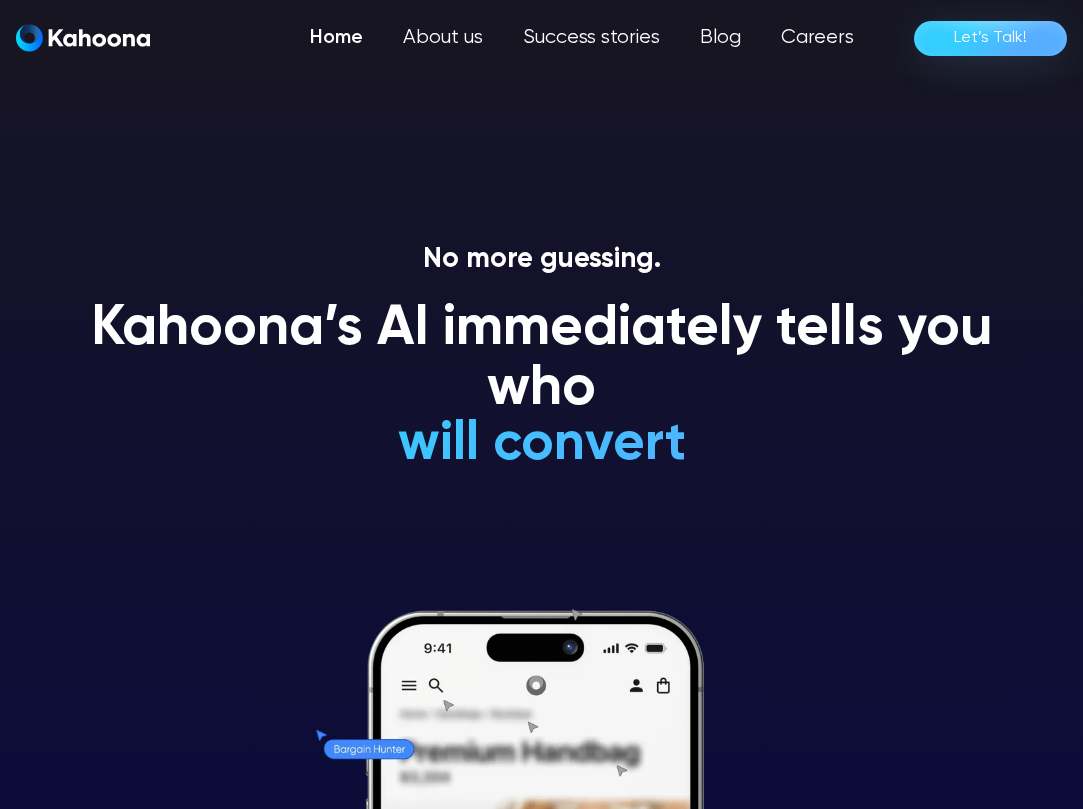 scroll, scrollTop: 0, scrollLeft: 0, axis: both 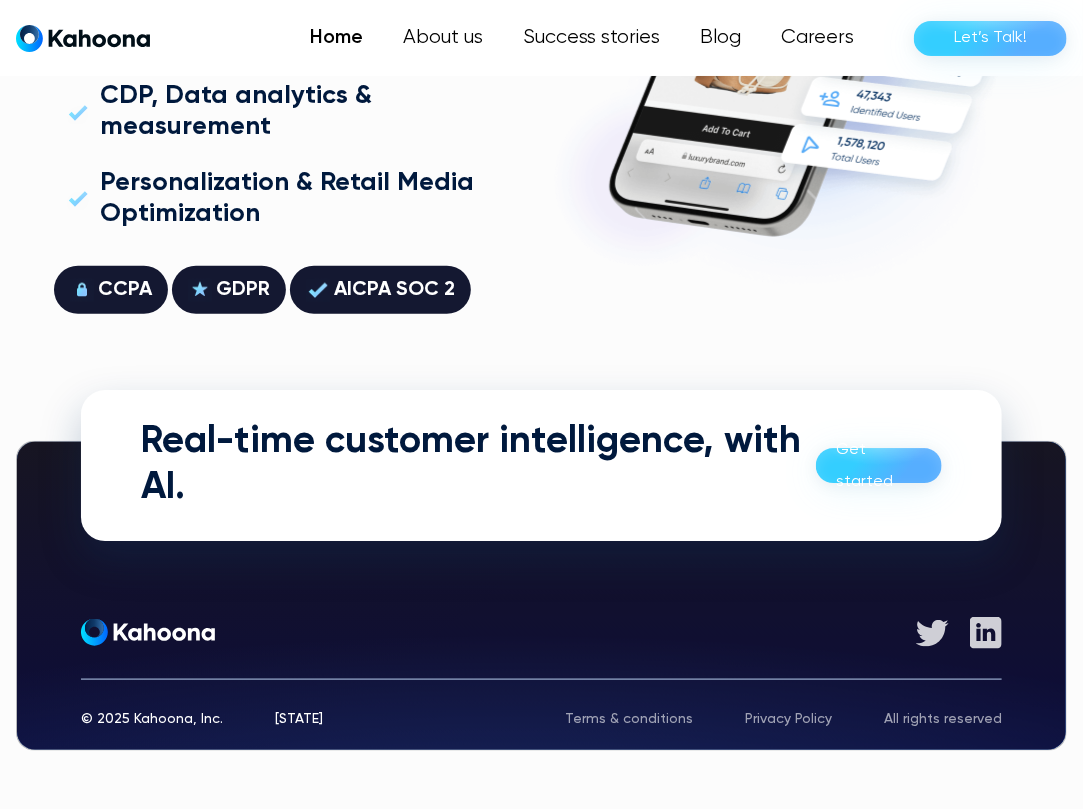 click on "Real-time customer intelligence, with AI. Get started" at bounding box center (541, 465) 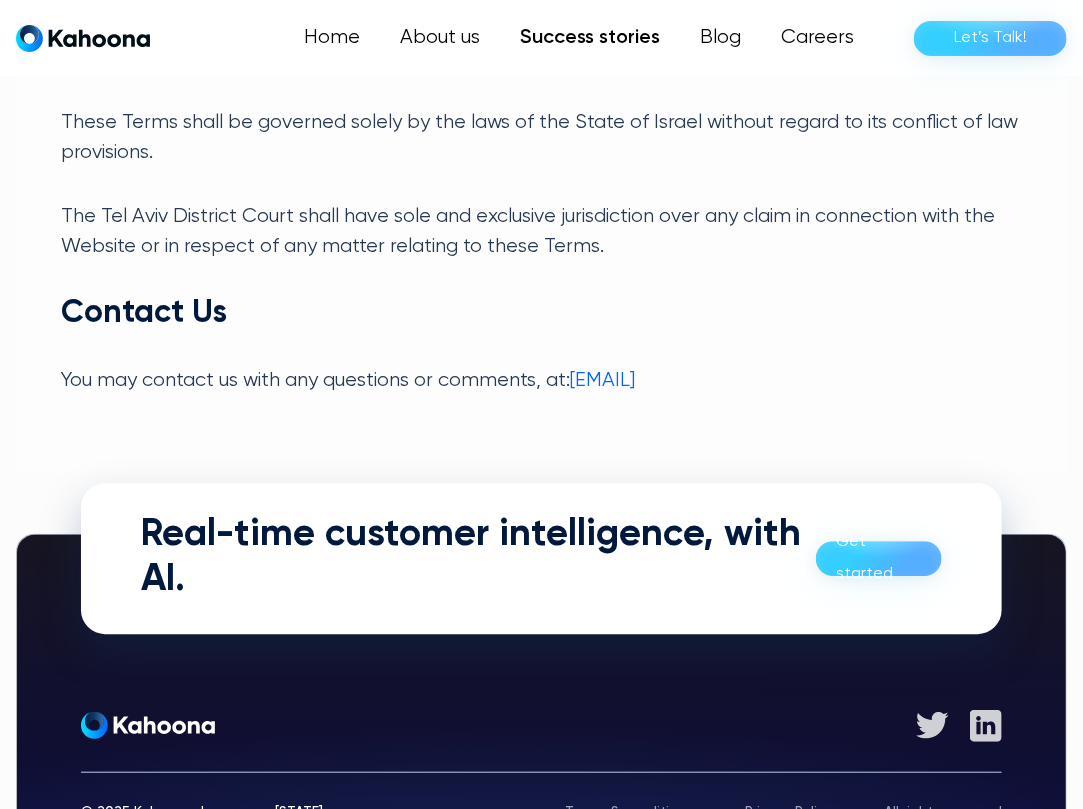 scroll, scrollTop: 5083, scrollLeft: 0, axis: vertical 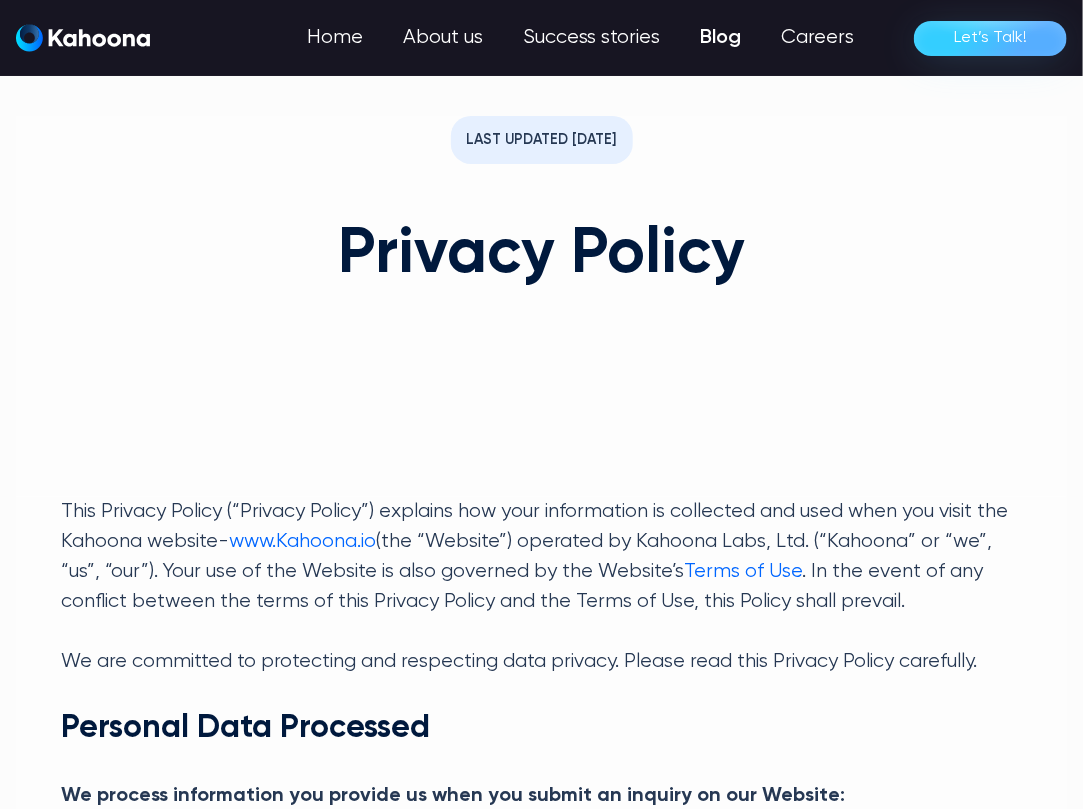 click on "Blog" at bounding box center (720, 38) 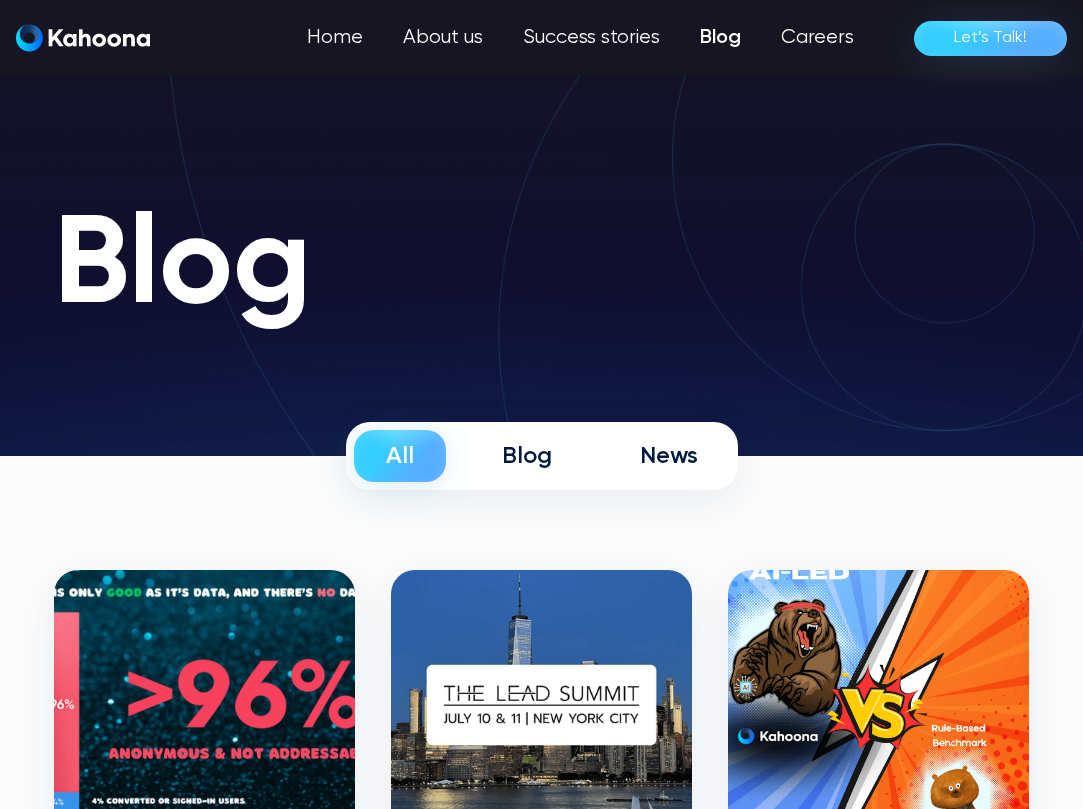 scroll, scrollTop: 0, scrollLeft: 0, axis: both 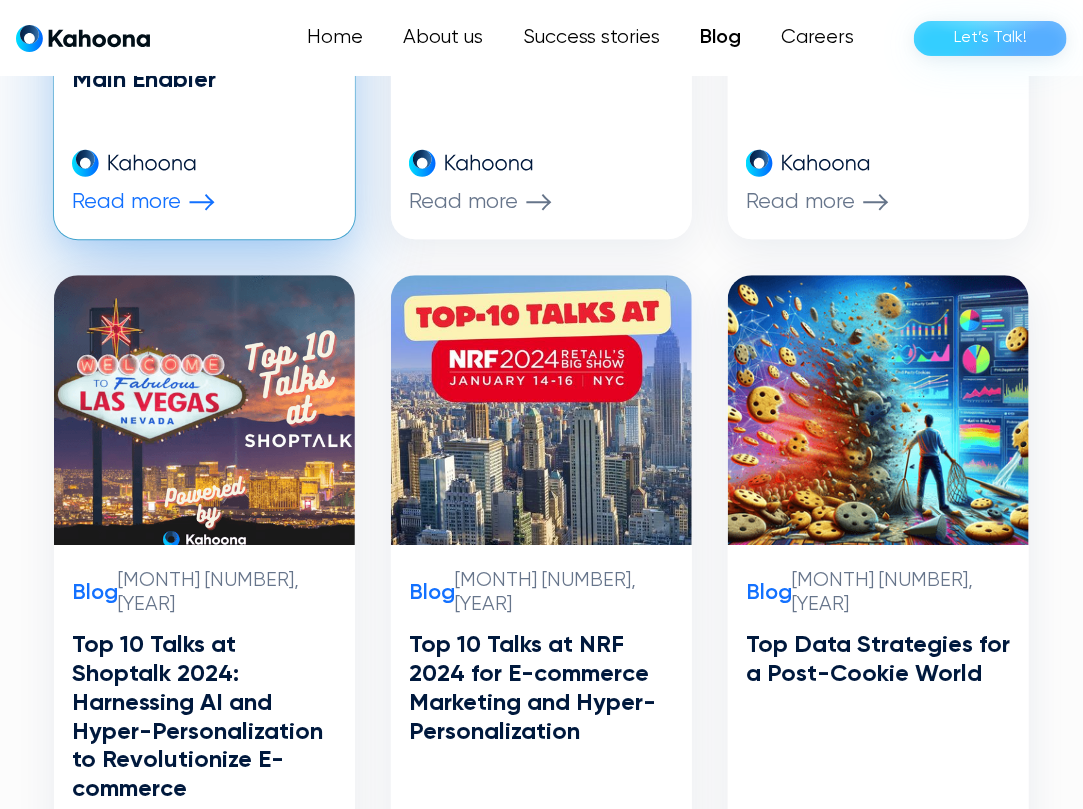 drag, startPoint x: 129, startPoint y: 152, endPoint x: 153, endPoint y: 162, distance: 26 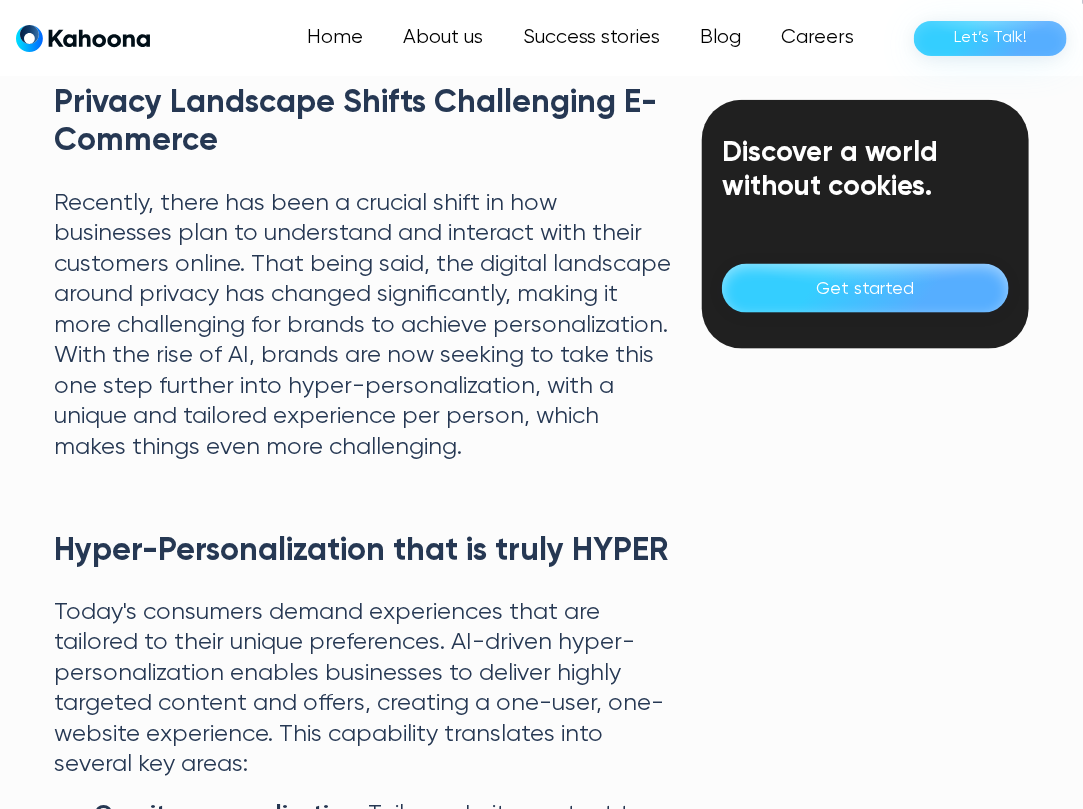 scroll, scrollTop: 806, scrollLeft: 0, axis: vertical 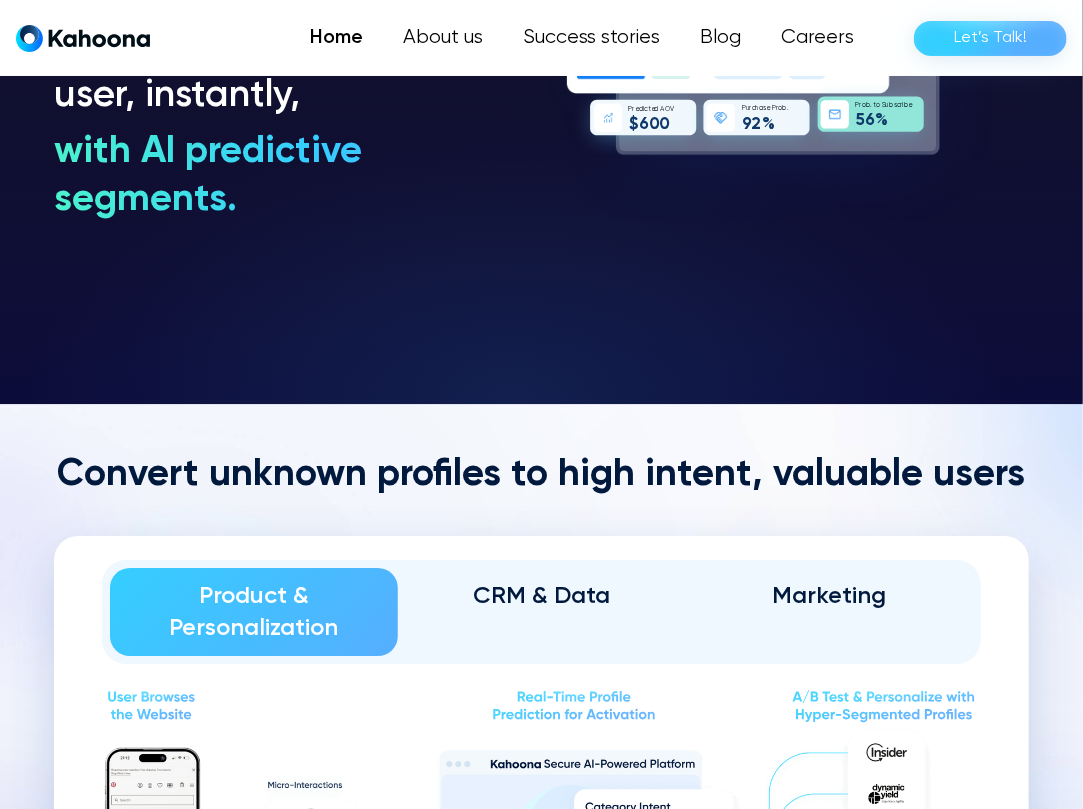 click on "with AI predictive segments." at bounding box center [279, 177] 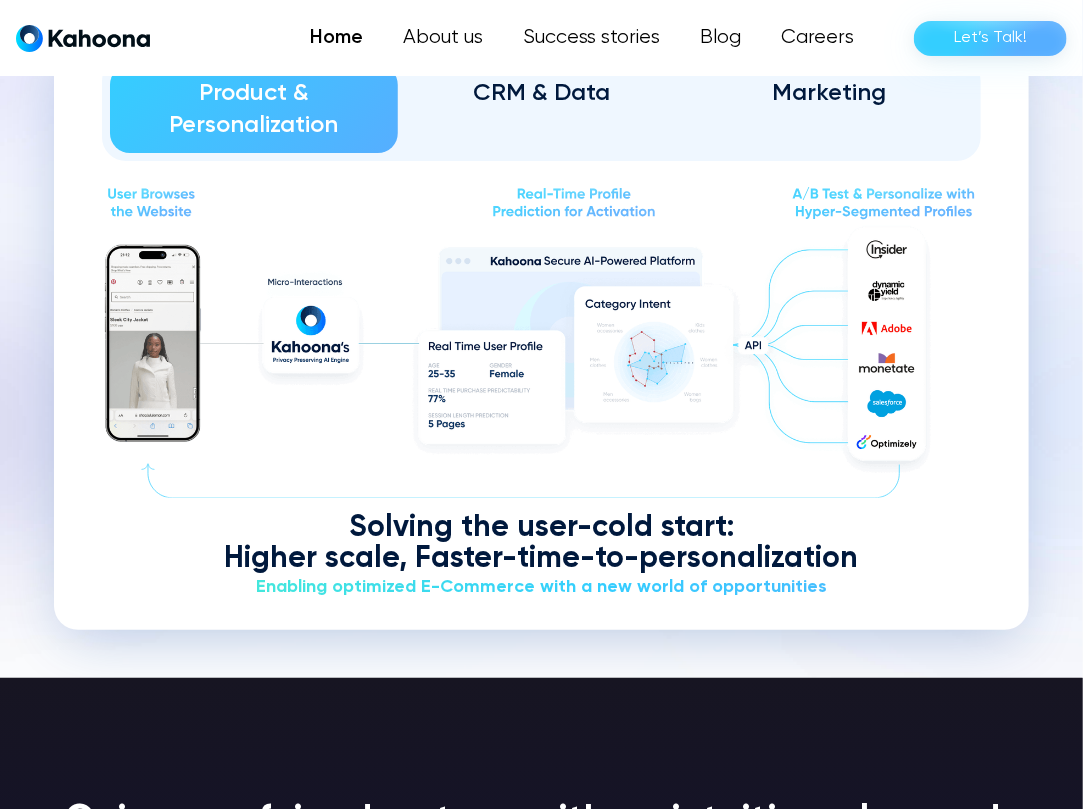 click on "CRM & Data" at bounding box center (542, 109) 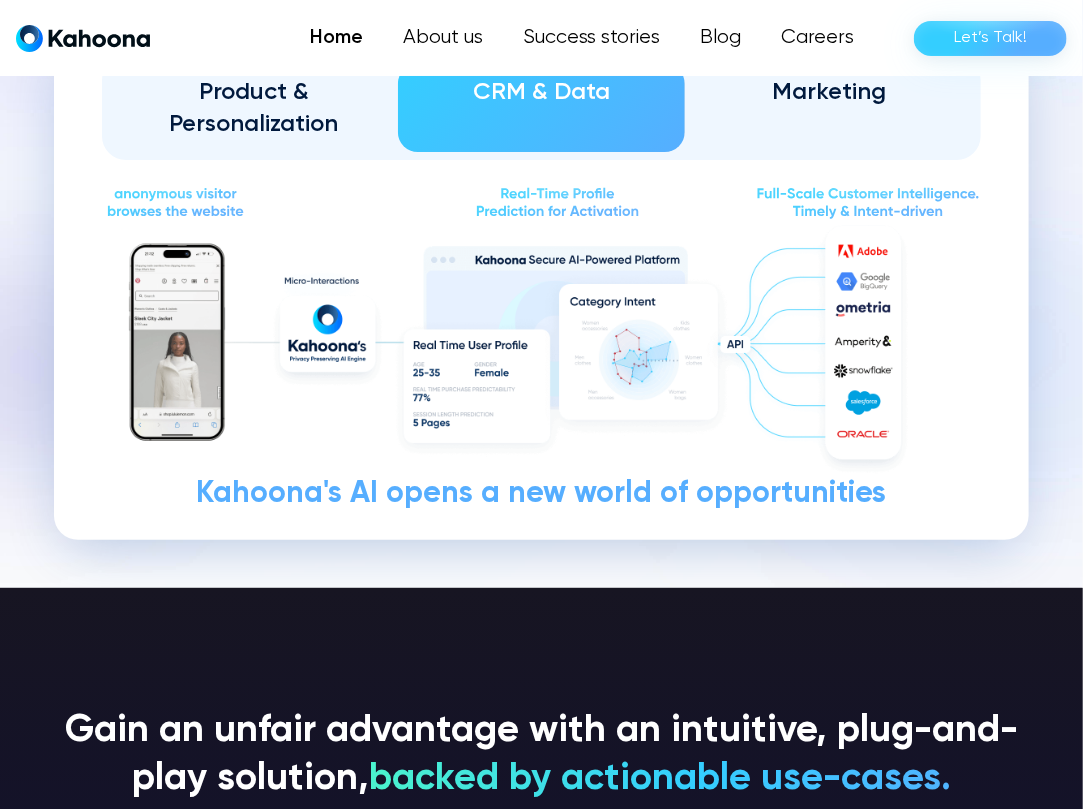 click on "Marketing" at bounding box center [829, 92] 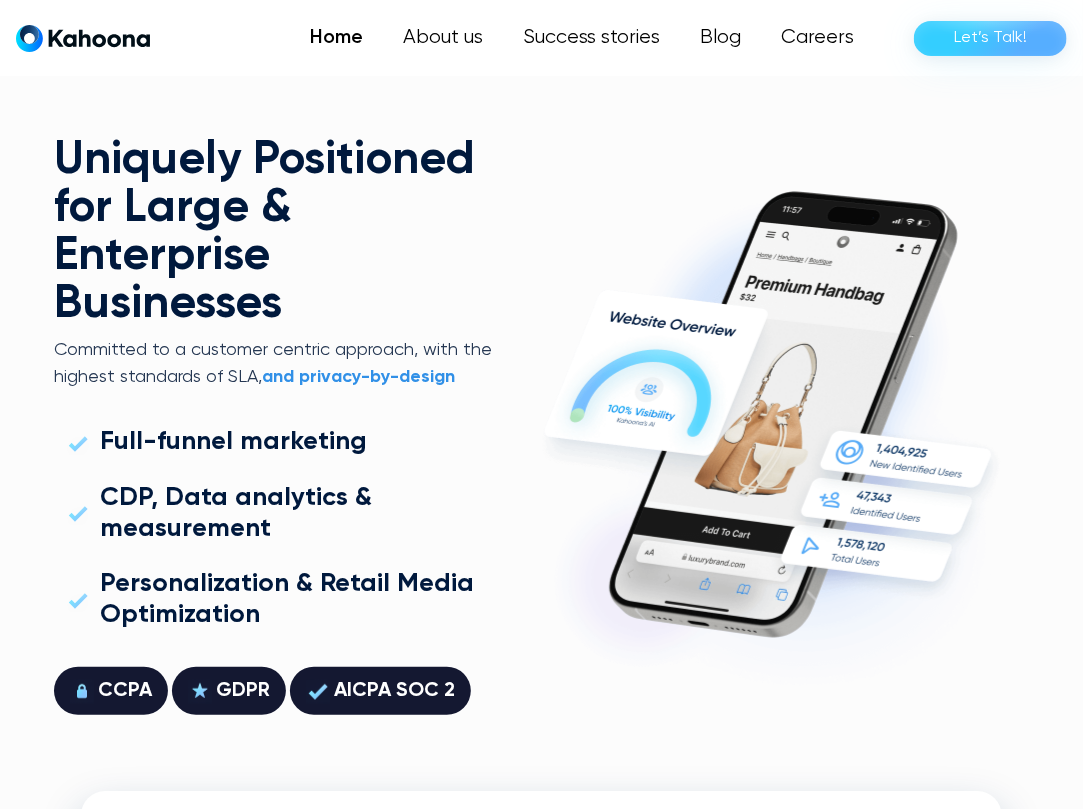scroll, scrollTop: 4983, scrollLeft: 0, axis: vertical 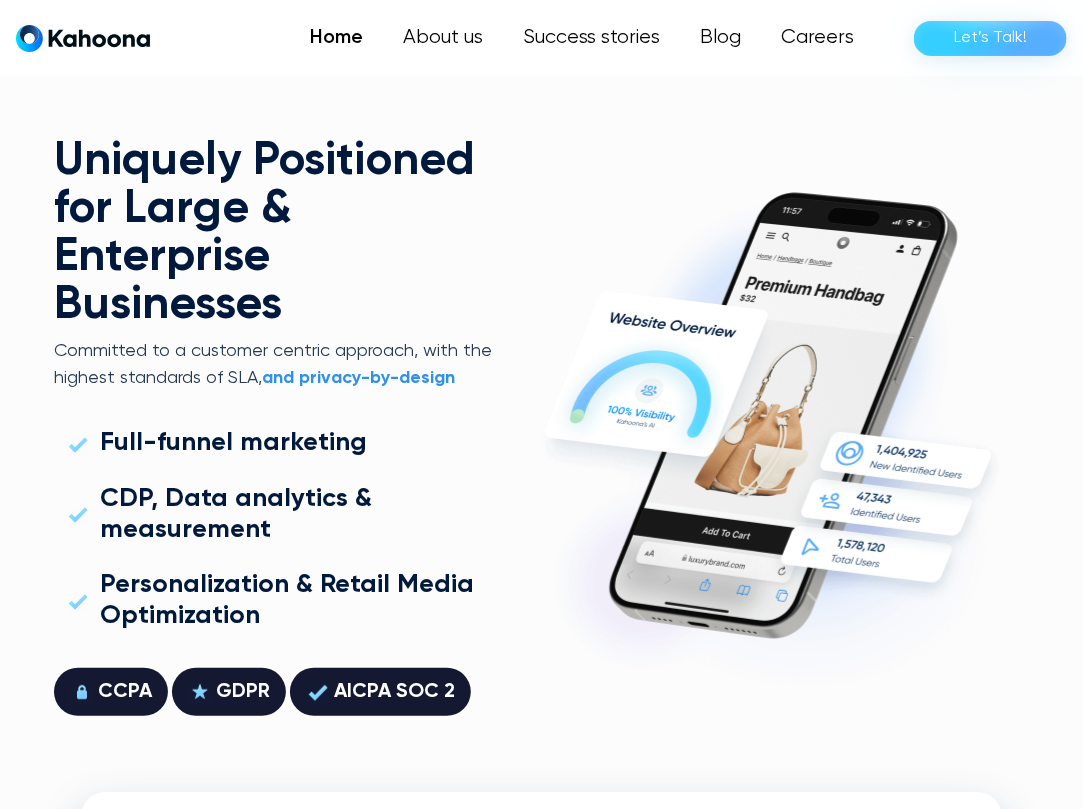 click on "and privacy-by-design" at bounding box center (358, 378) 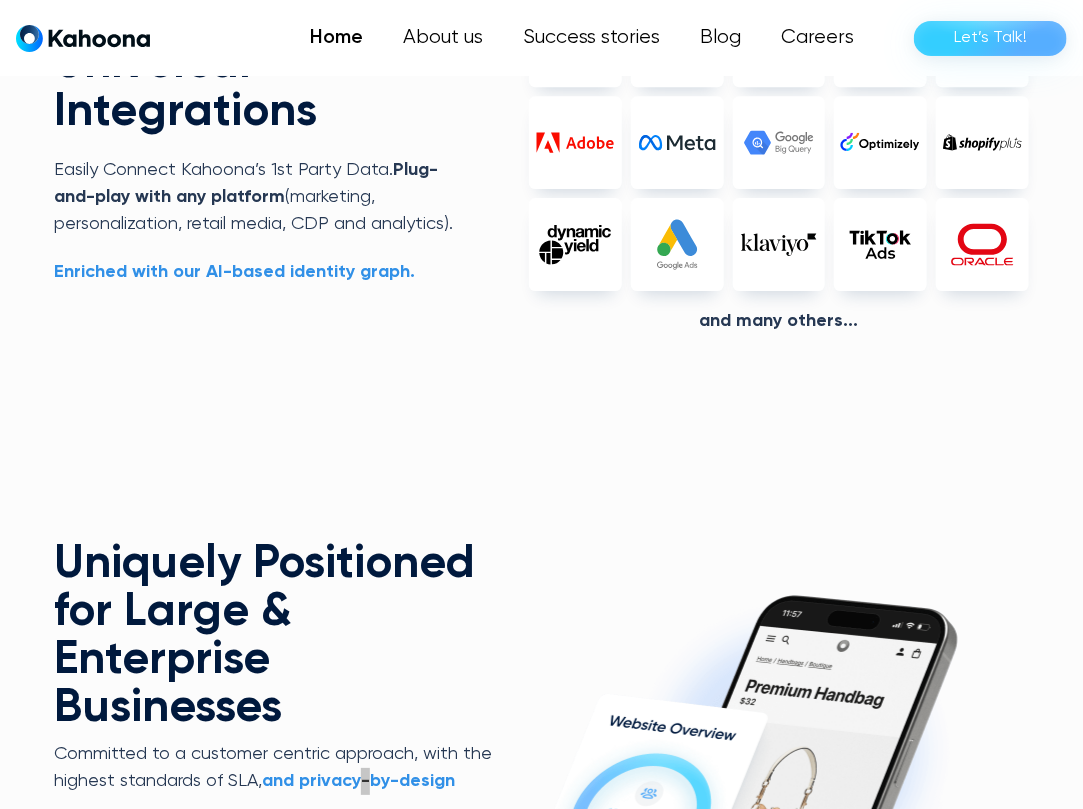 scroll, scrollTop: 5164, scrollLeft: 0, axis: vertical 